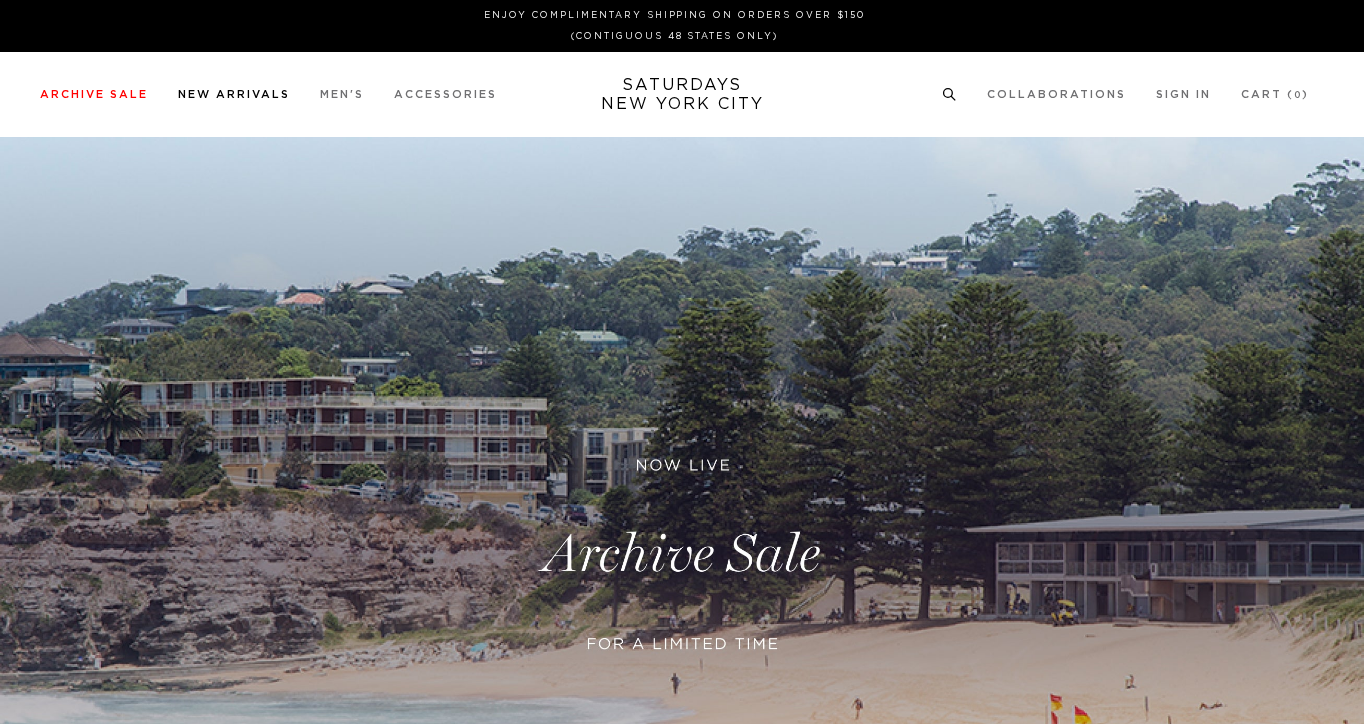 scroll, scrollTop: 0, scrollLeft: 0, axis: both 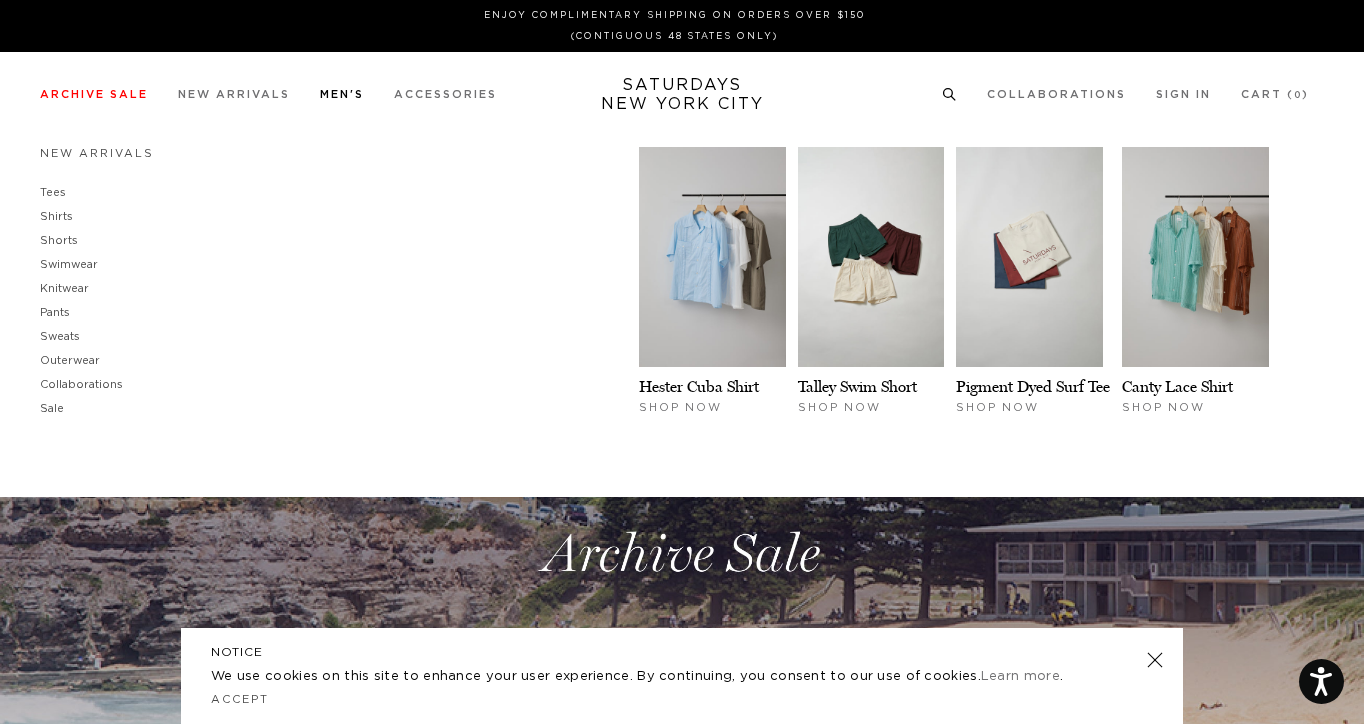click on "Men's" at bounding box center (342, 94) 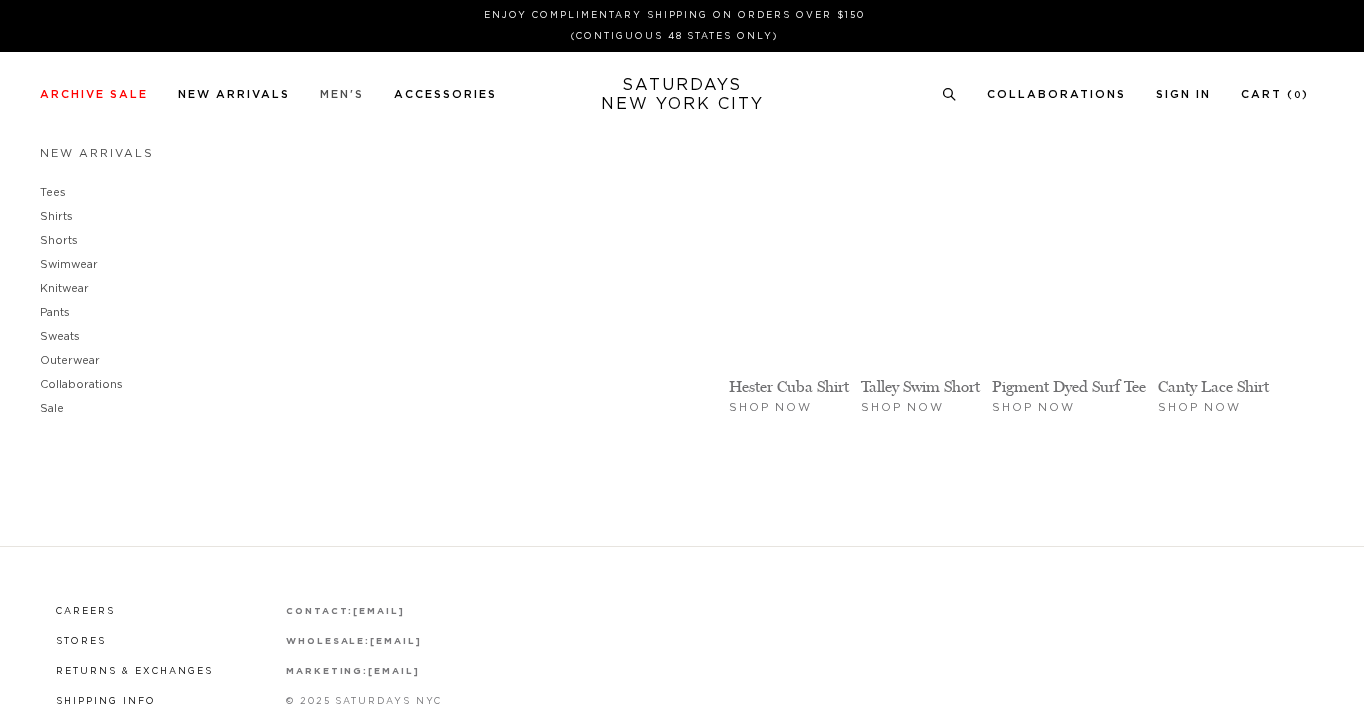 scroll, scrollTop: 0, scrollLeft: 0, axis: both 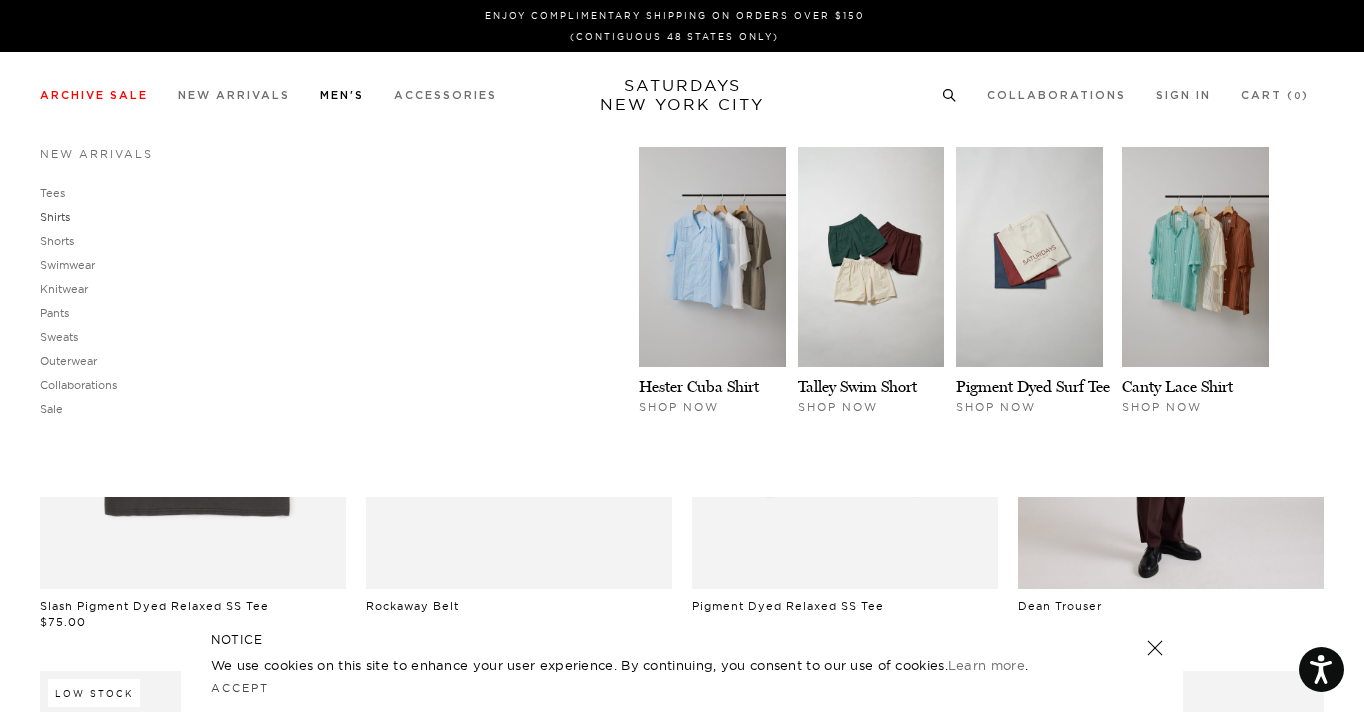 click on "Shirts" at bounding box center [55, 217] 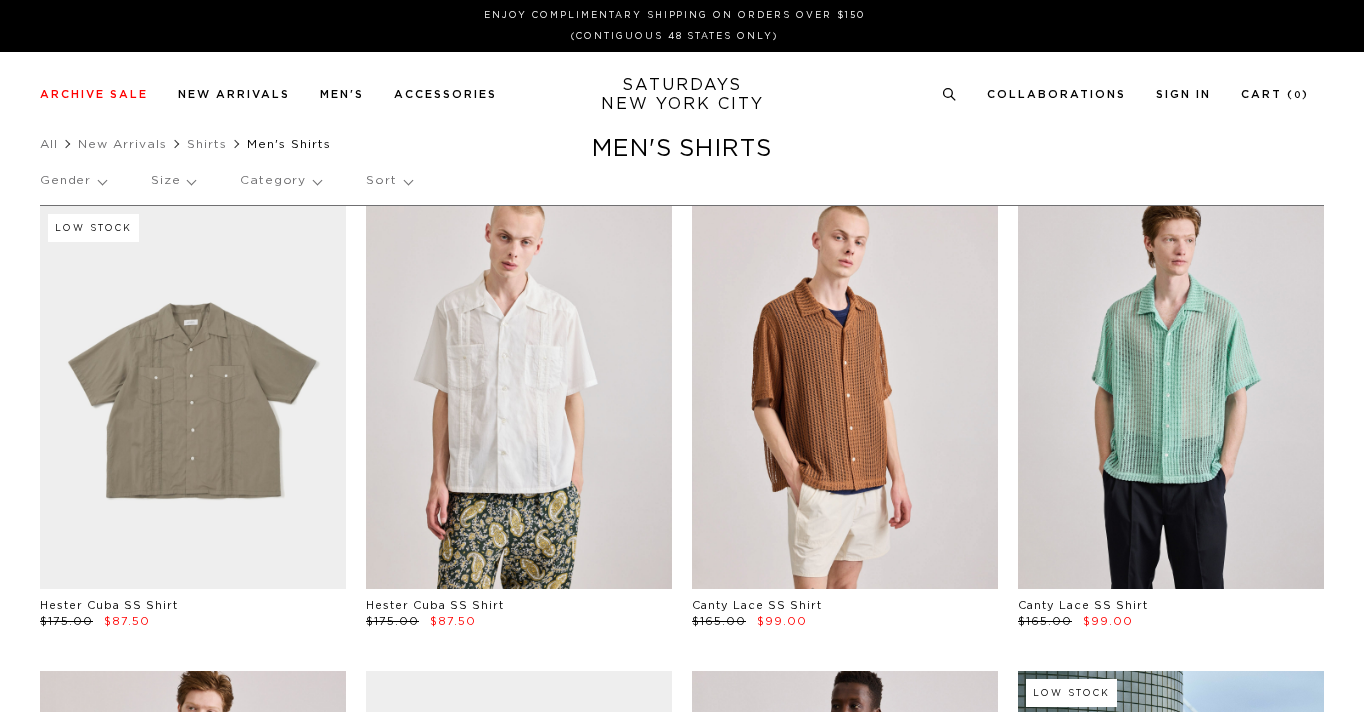 scroll, scrollTop: 0, scrollLeft: 0, axis: both 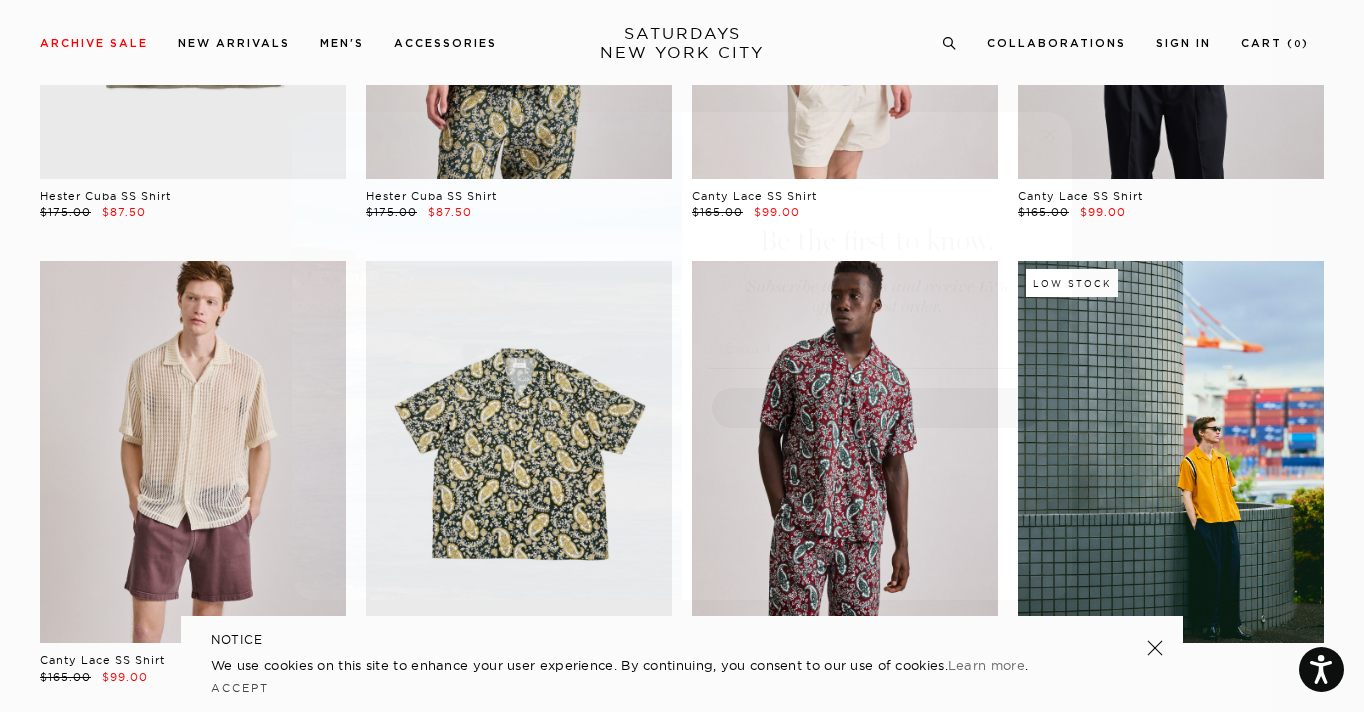 click 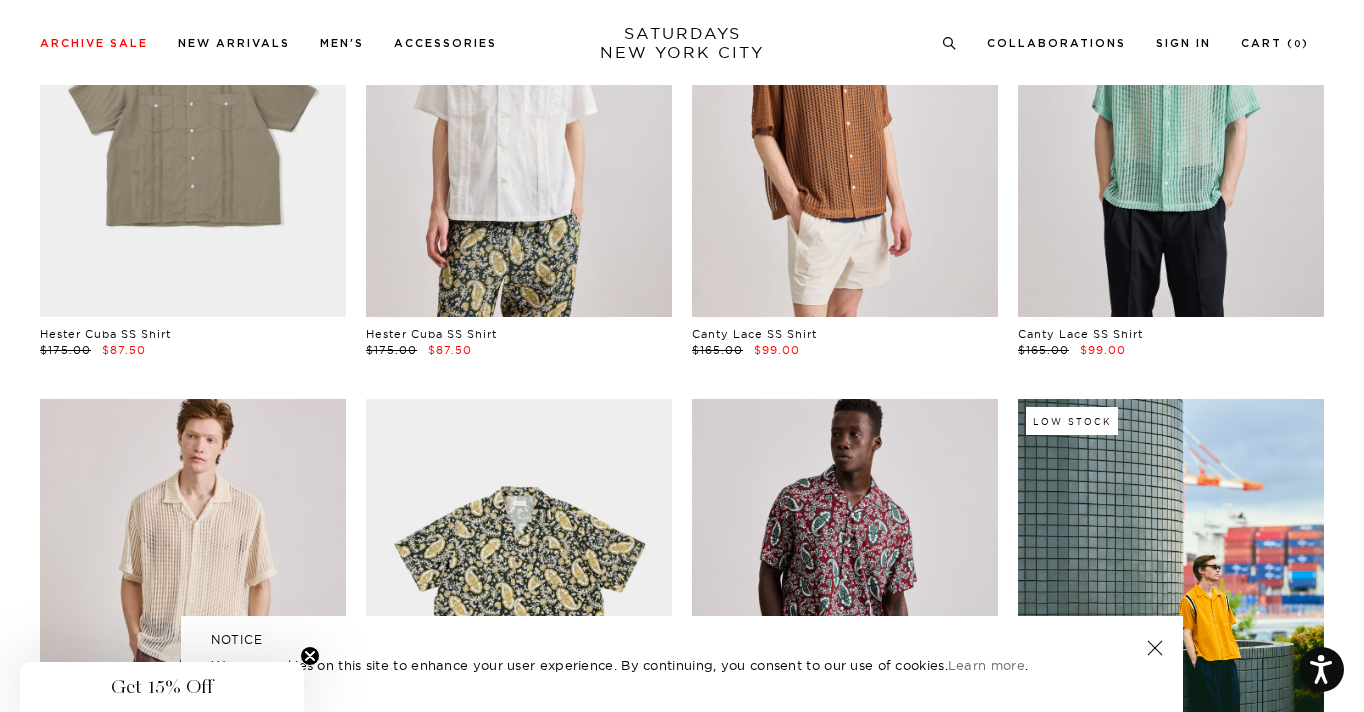 scroll, scrollTop: 278, scrollLeft: 0, axis: vertical 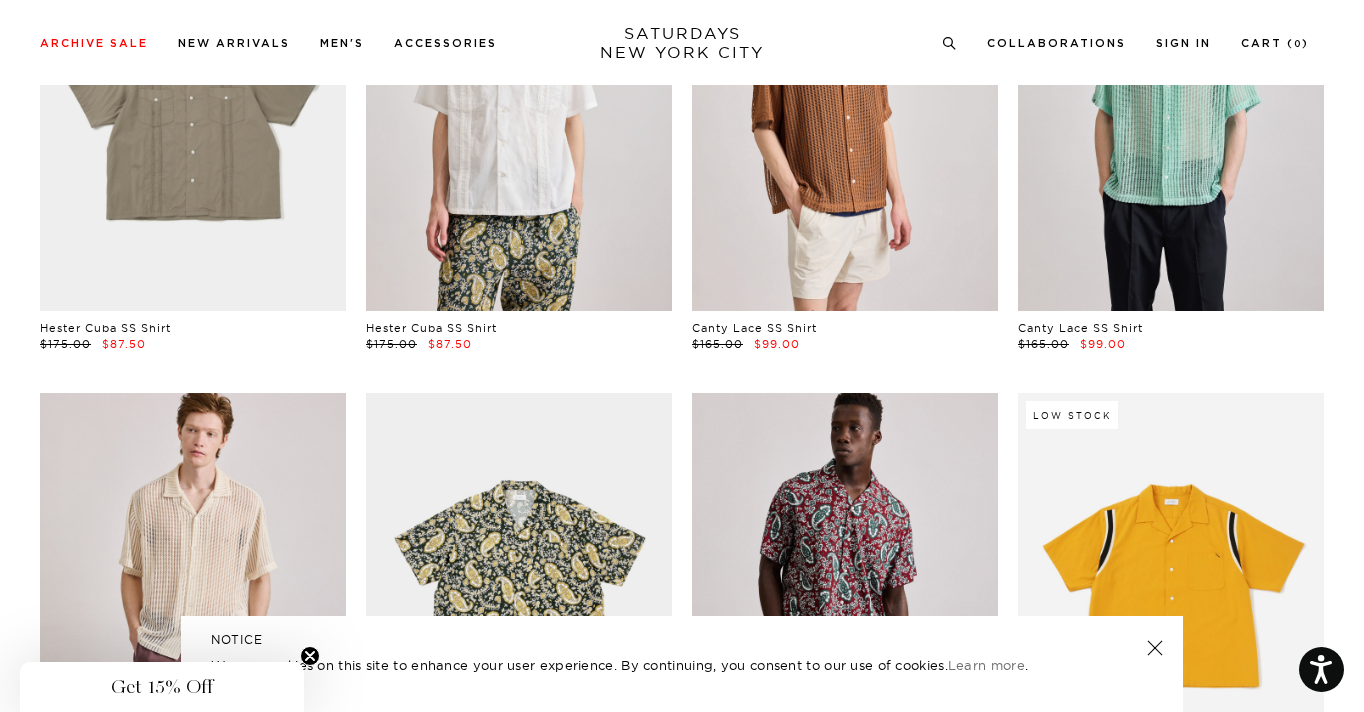 click at bounding box center [1171, 584] 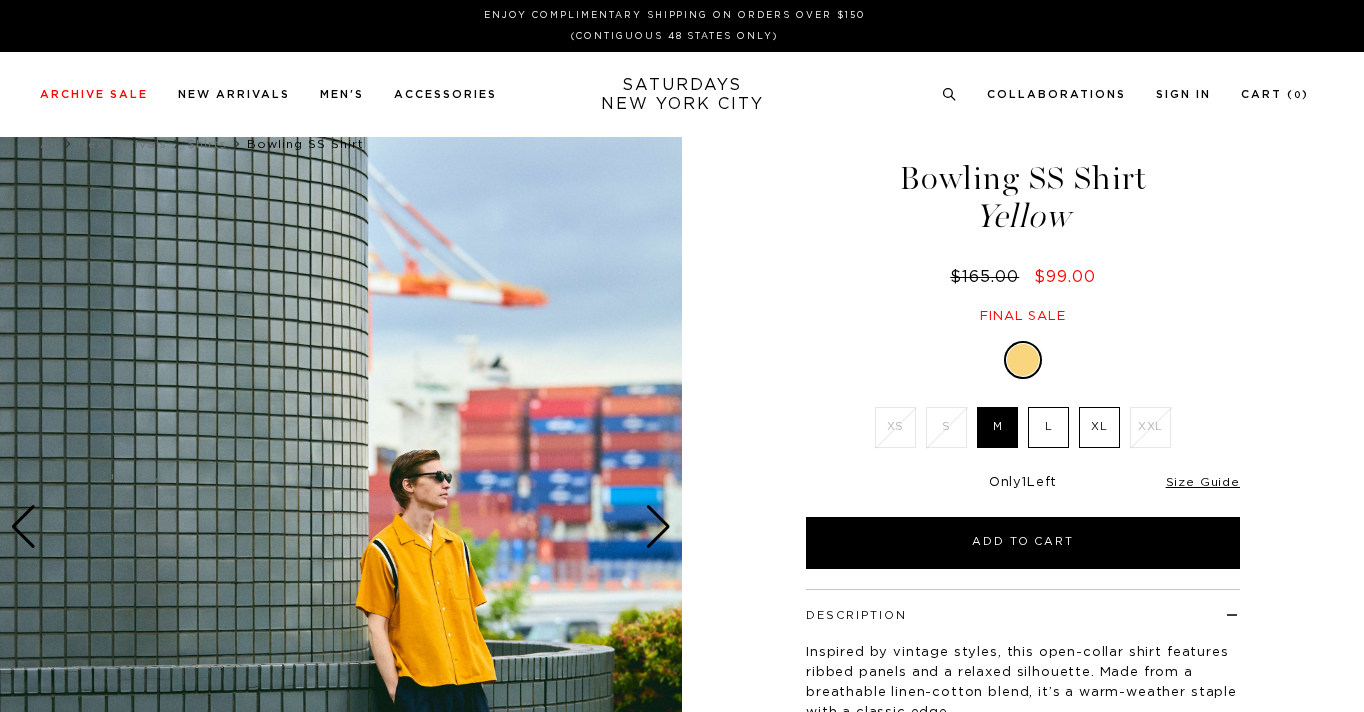 scroll, scrollTop: 0, scrollLeft: 0, axis: both 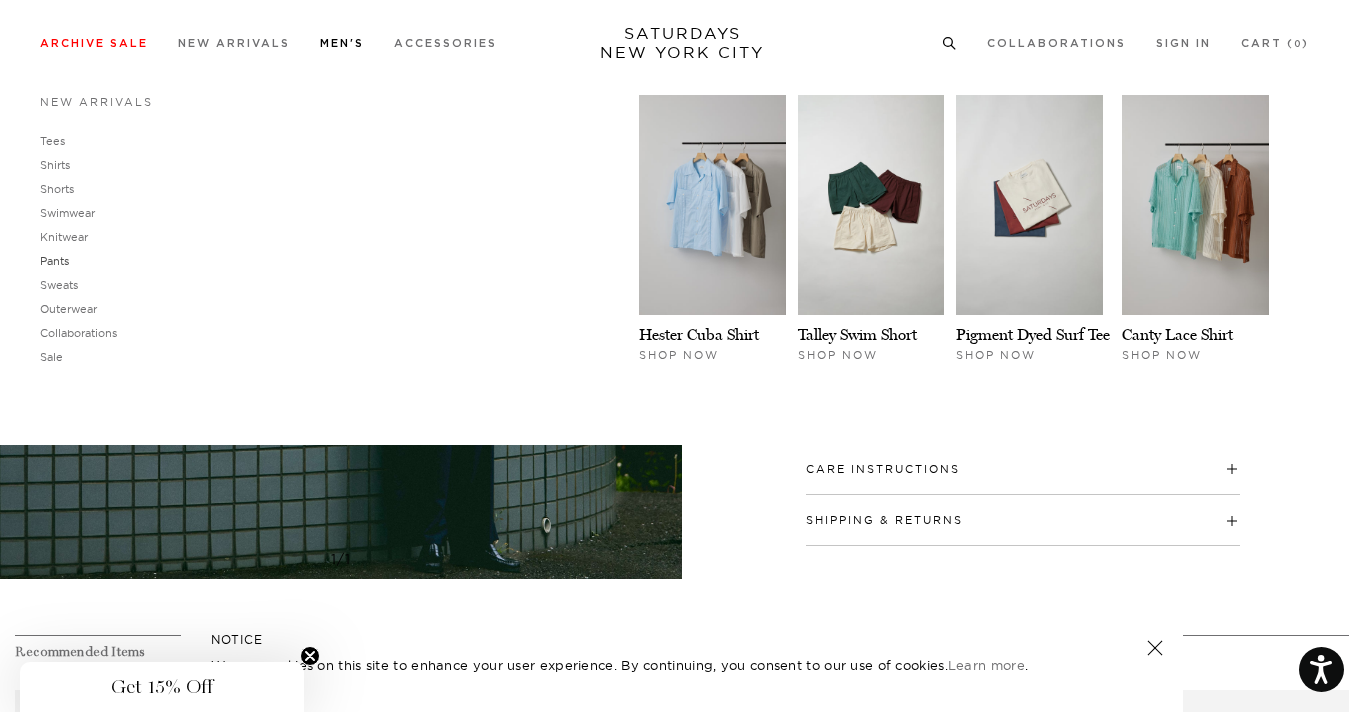 click on "Pants" at bounding box center (54, 261) 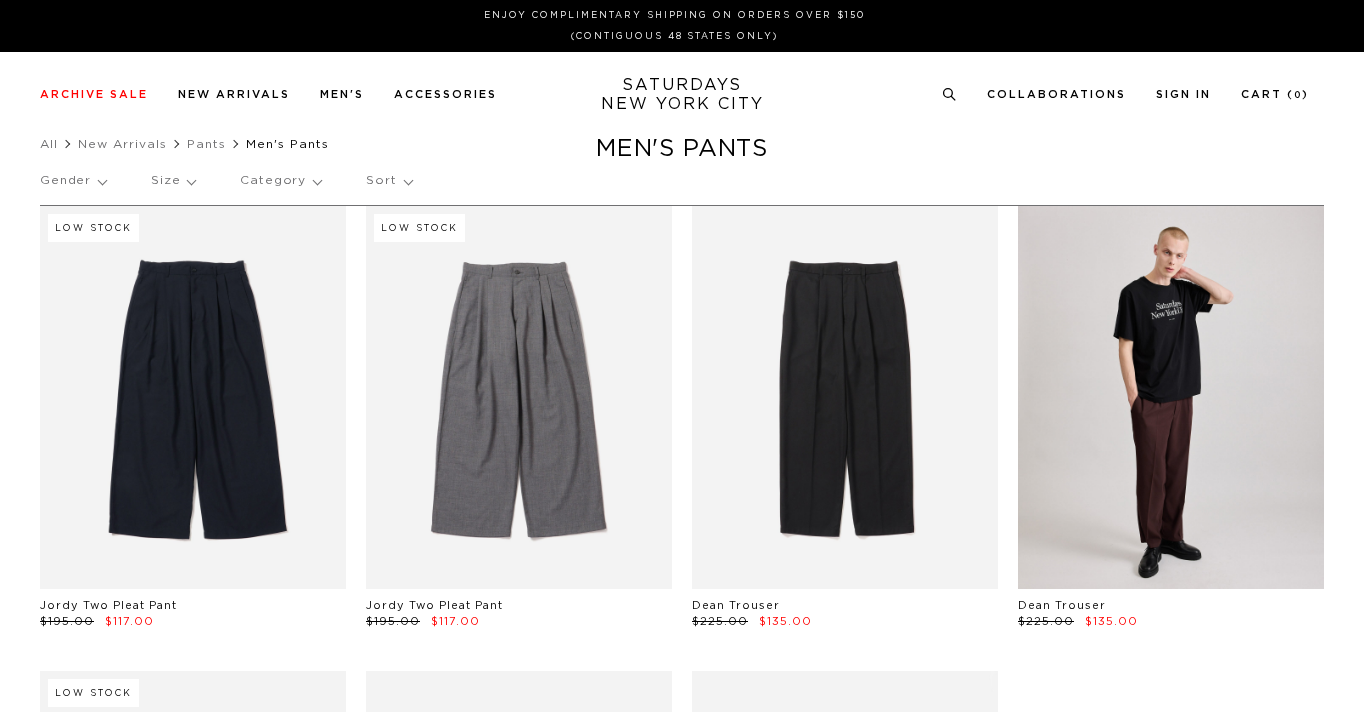 scroll, scrollTop: 0, scrollLeft: 0, axis: both 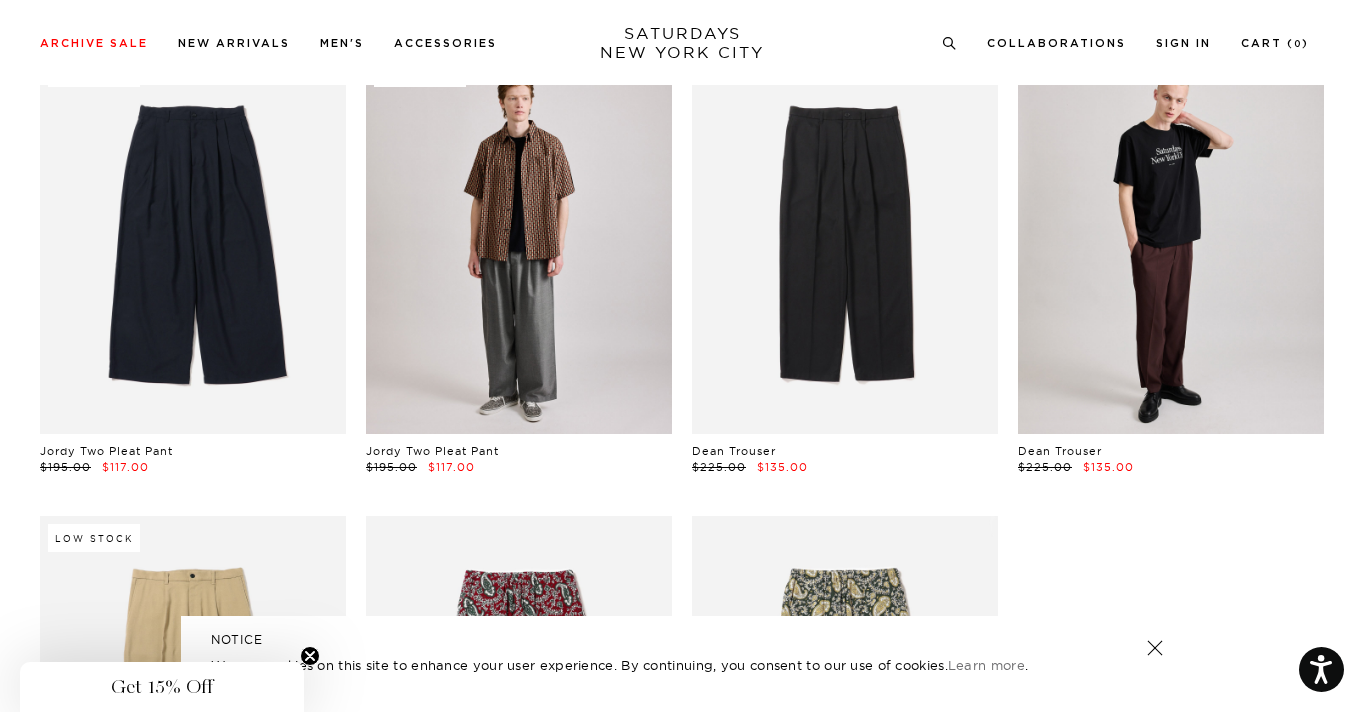 click at bounding box center (519, 242) 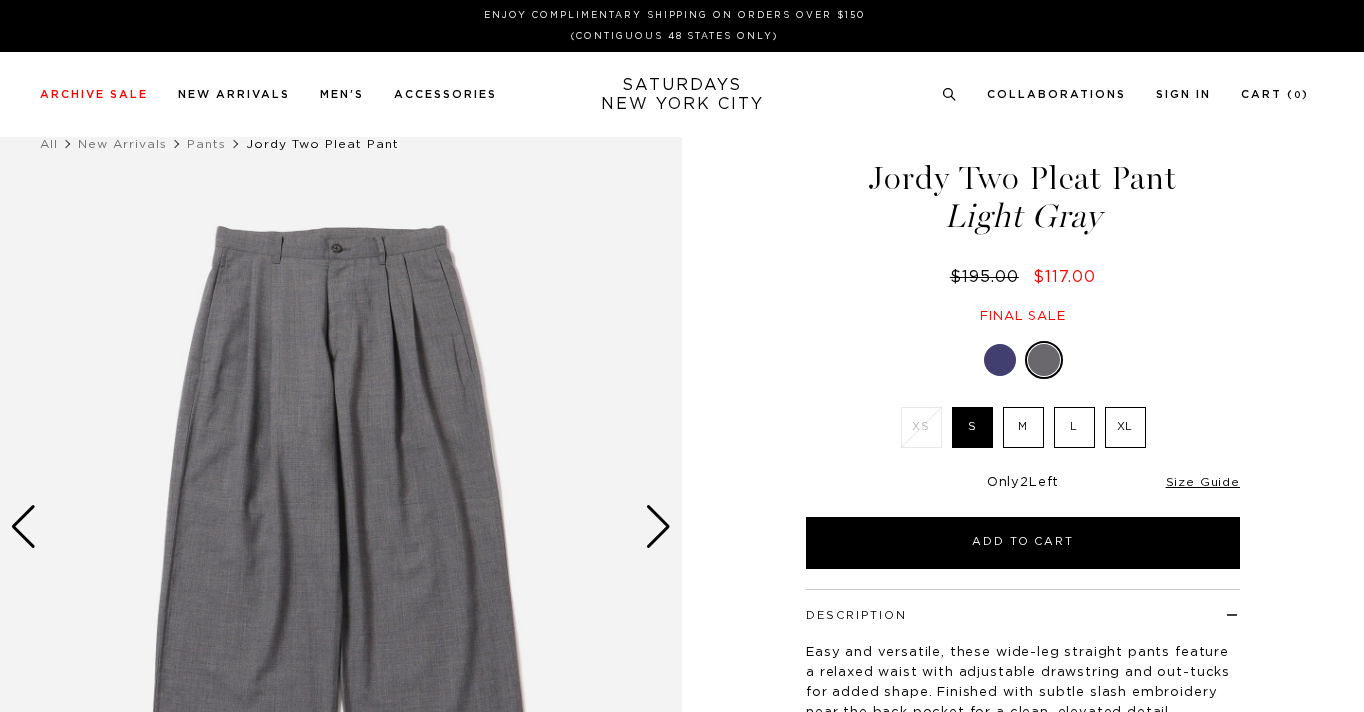 scroll, scrollTop: 0, scrollLeft: 0, axis: both 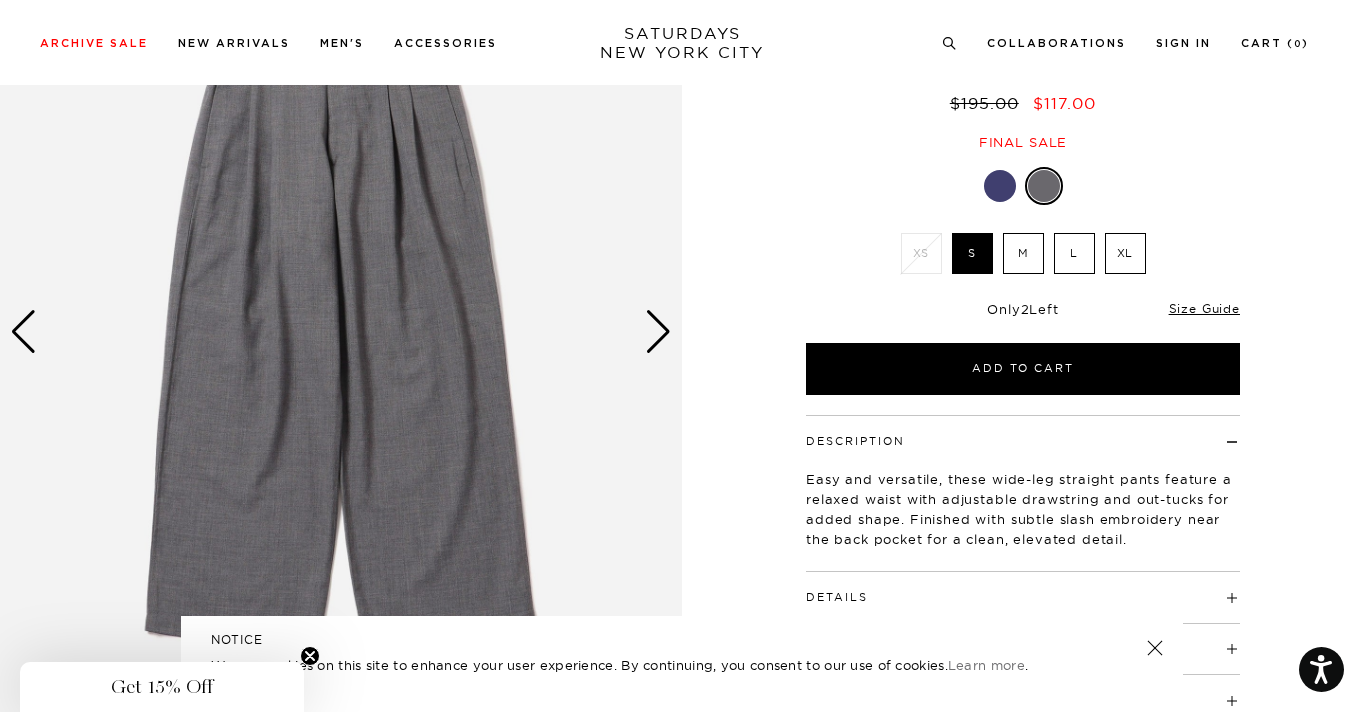 click at bounding box center [658, 332] 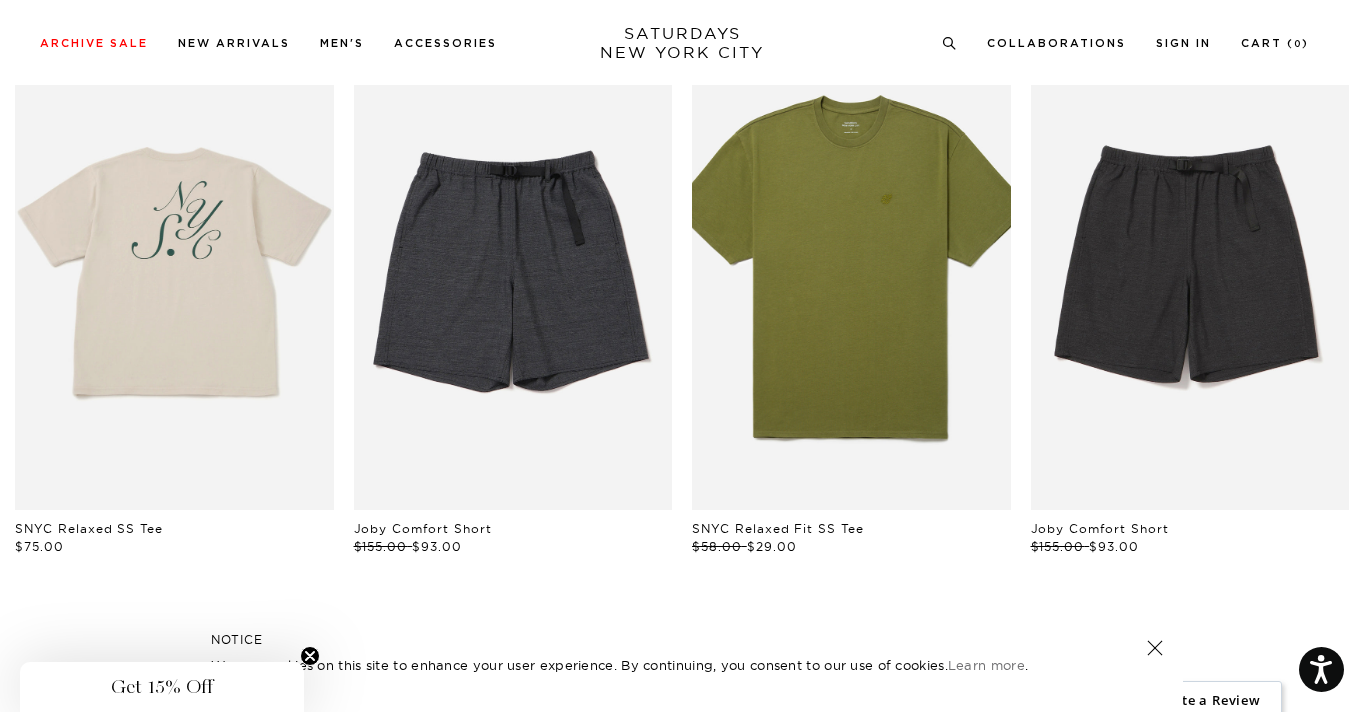 scroll, scrollTop: 1041, scrollLeft: 0, axis: vertical 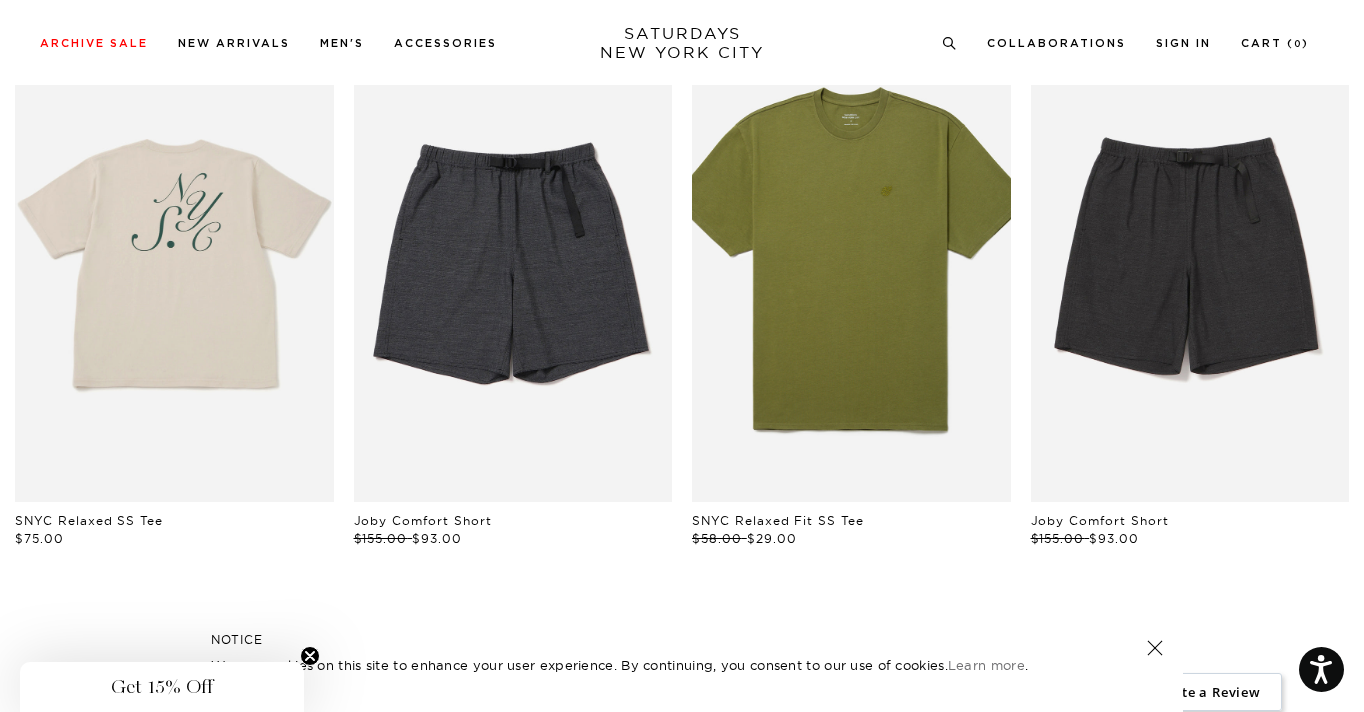click at bounding box center (174, 263) 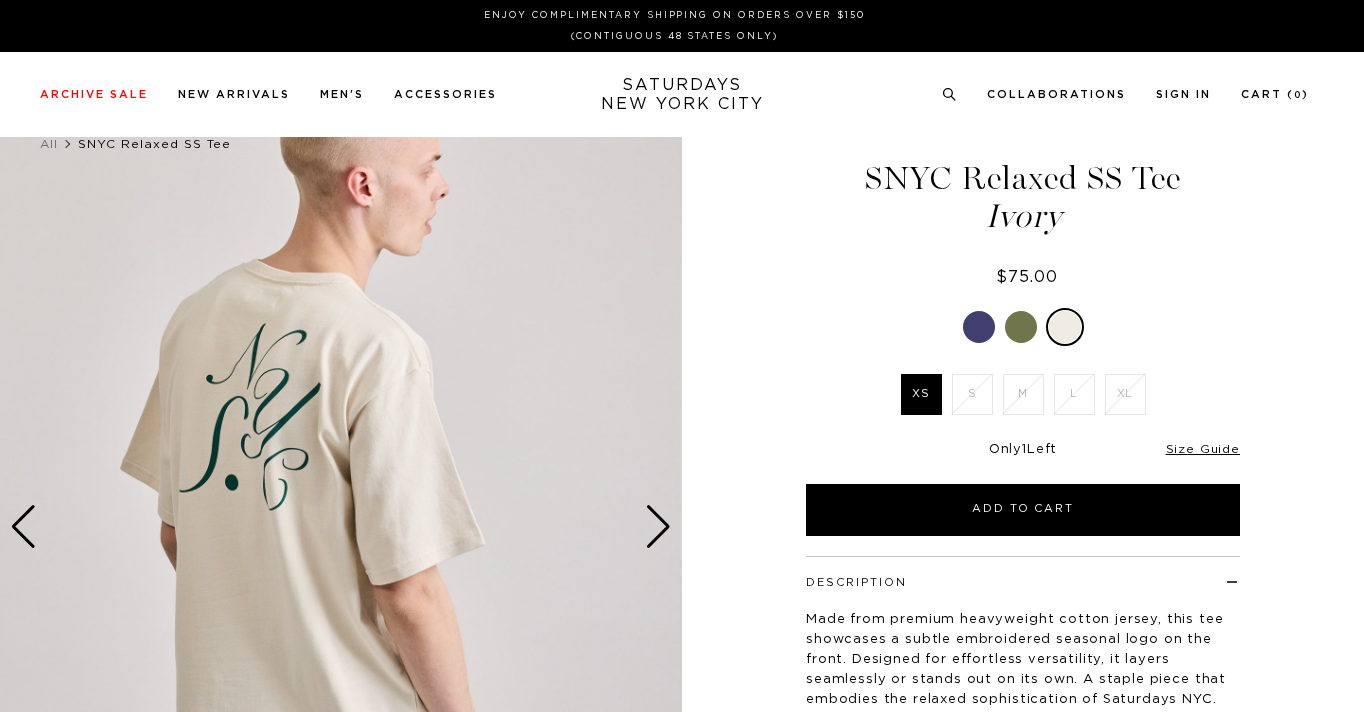 scroll, scrollTop: 0, scrollLeft: 0, axis: both 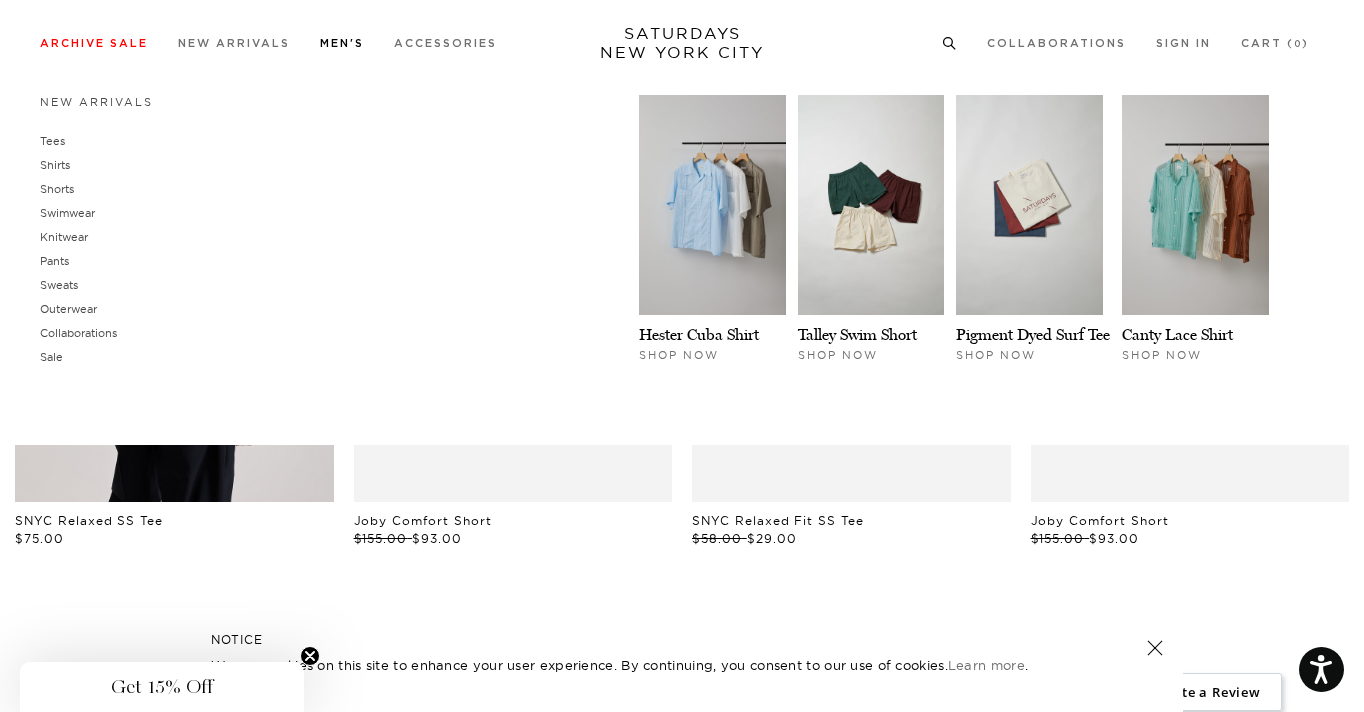click on "Men's" at bounding box center [342, 43] 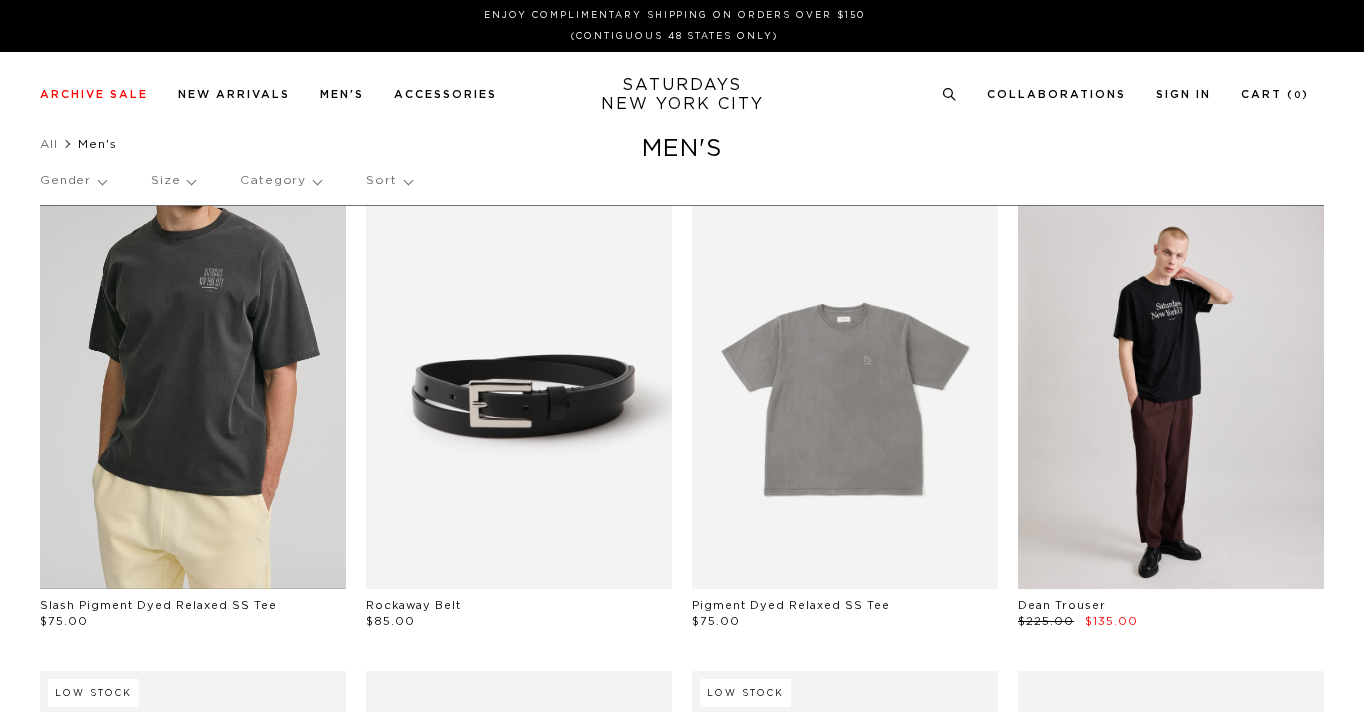 scroll, scrollTop: 0, scrollLeft: 0, axis: both 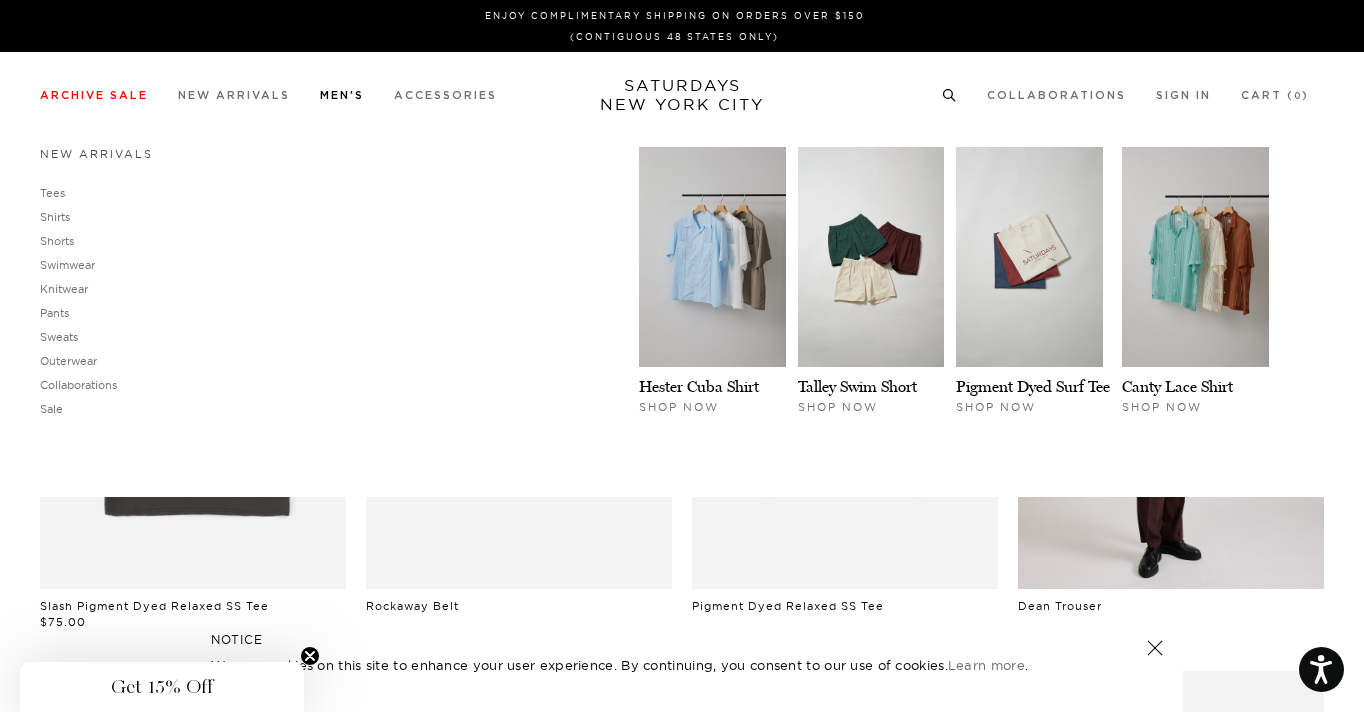 click on "New Arrivals" at bounding box center [96, 154] 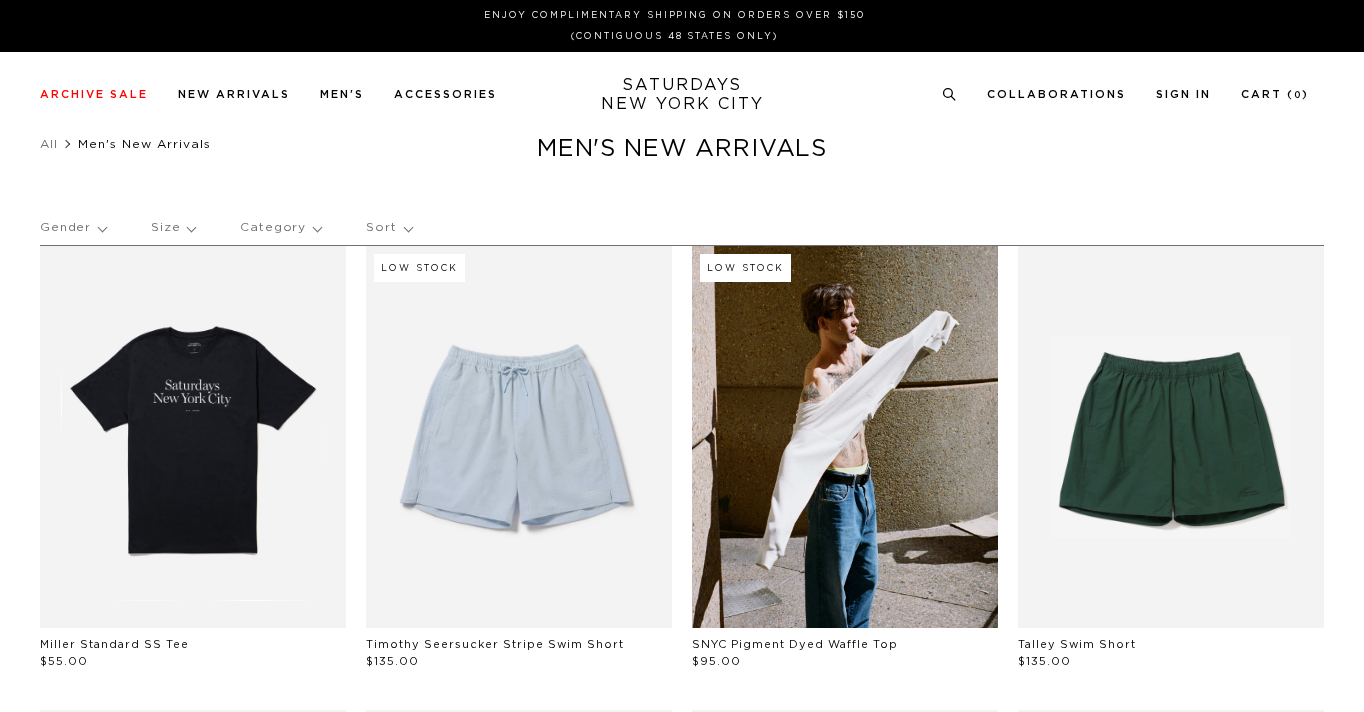 scroll, scrollTop: 0, scrollLeft: 0, axis: both 